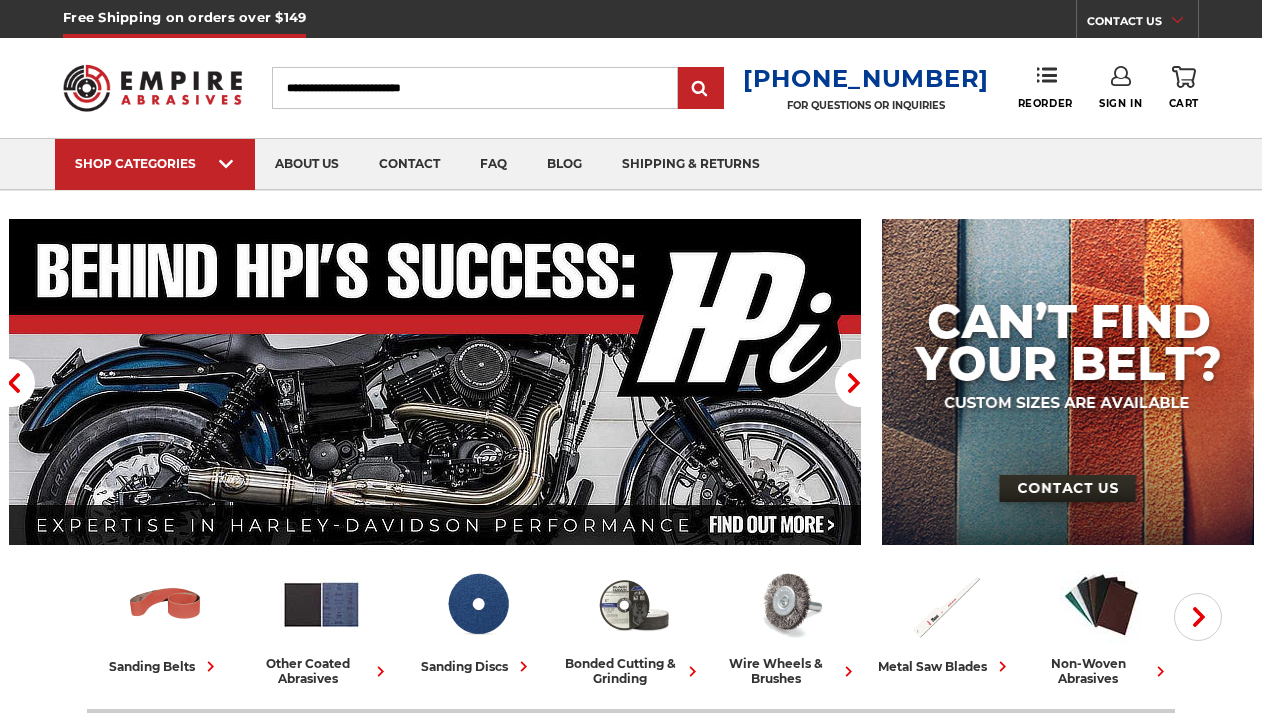 scroll, scrollTop: 0, scrollLeft: 0, axis: both 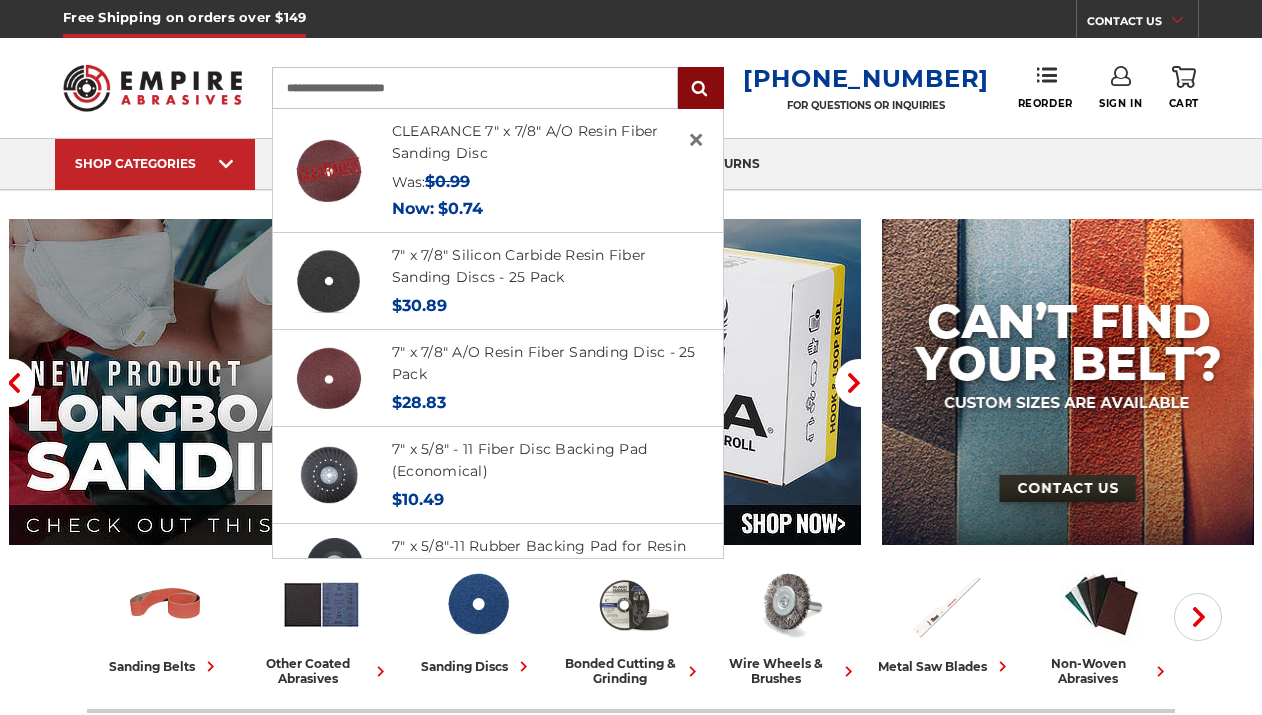 type on "**********" 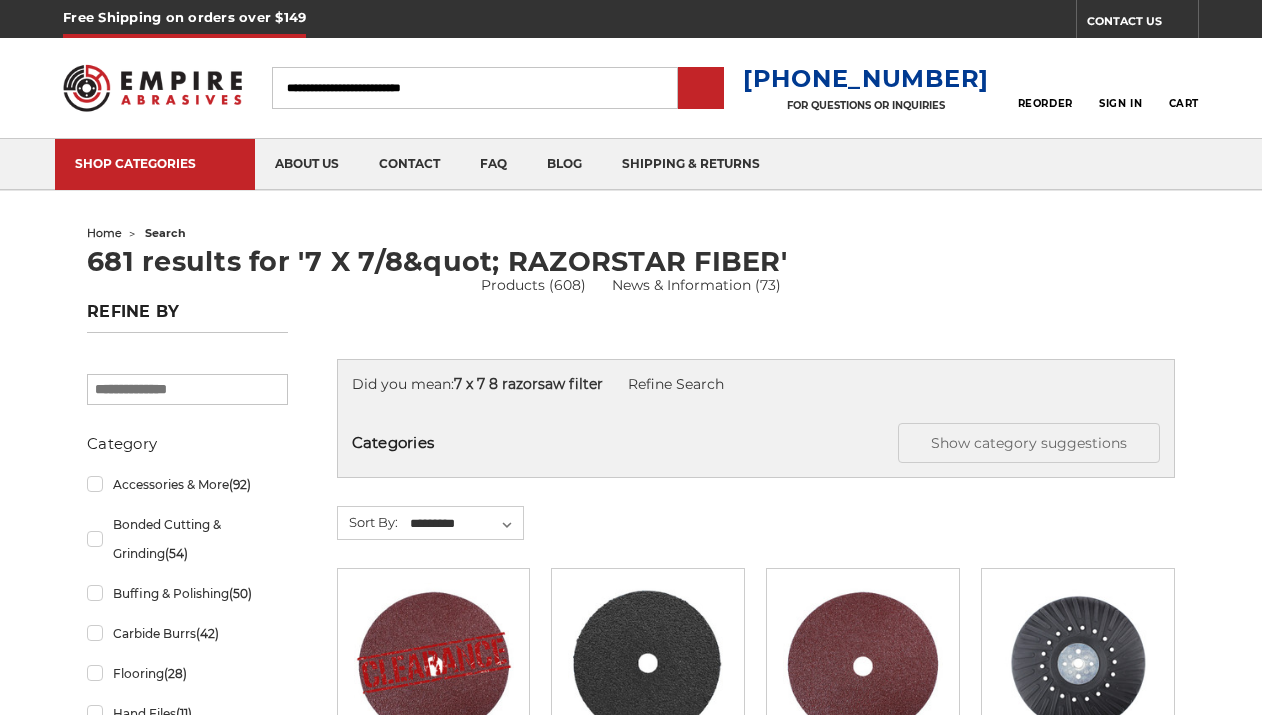 scroll, scrollTop: 0, scrollLeft: 0, axis: both 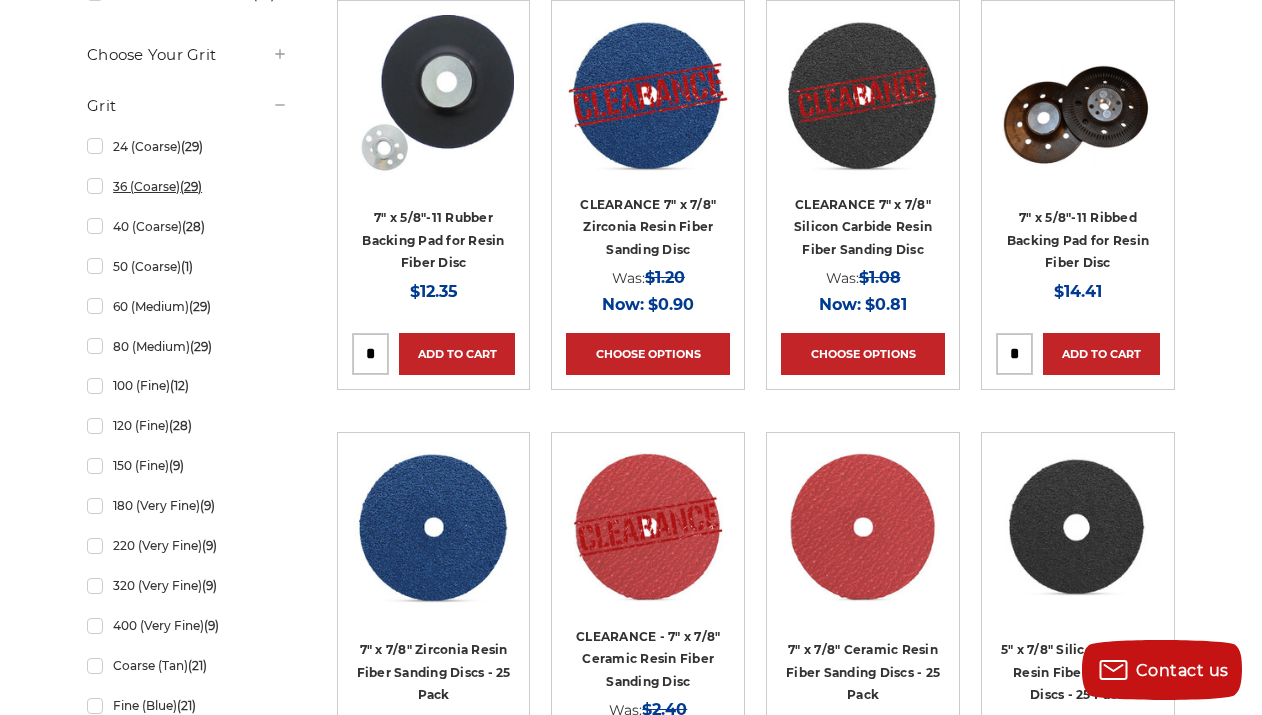 click on "36 (Coarse)
(29)" at bounding box center (187, 186) 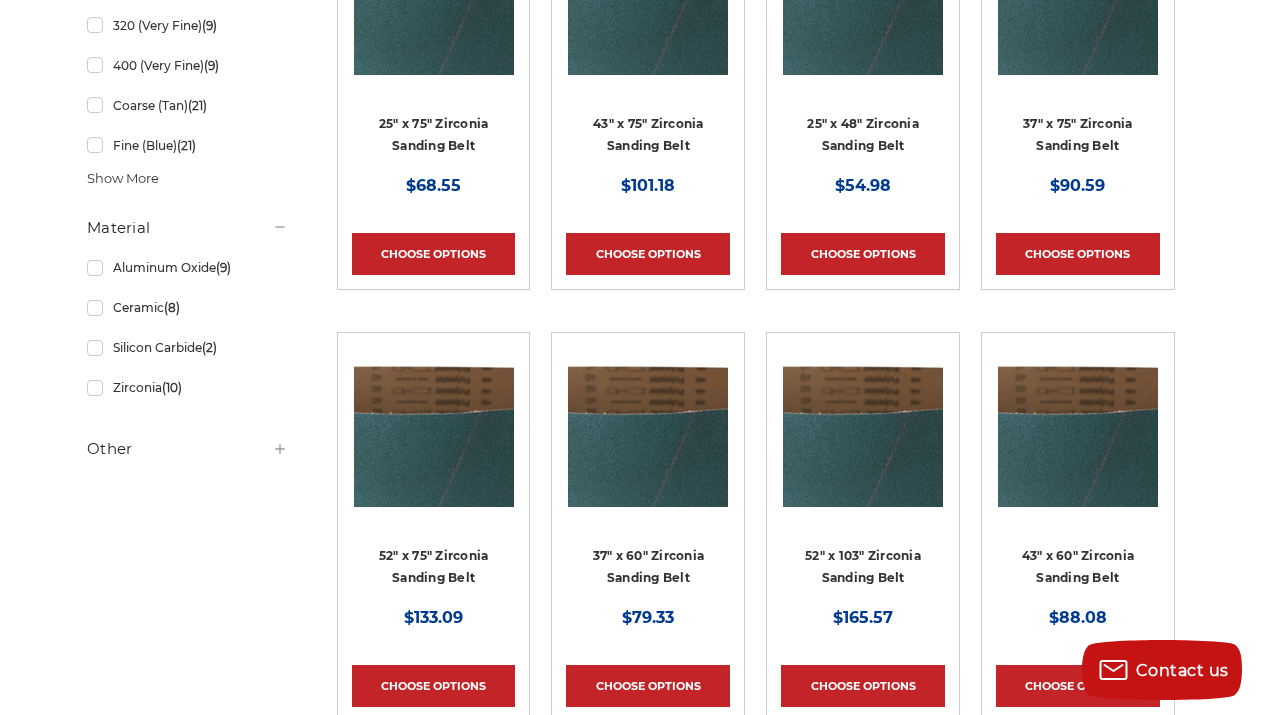 scroll, scrollTop: 0, scrollLeft: 0, axis: both 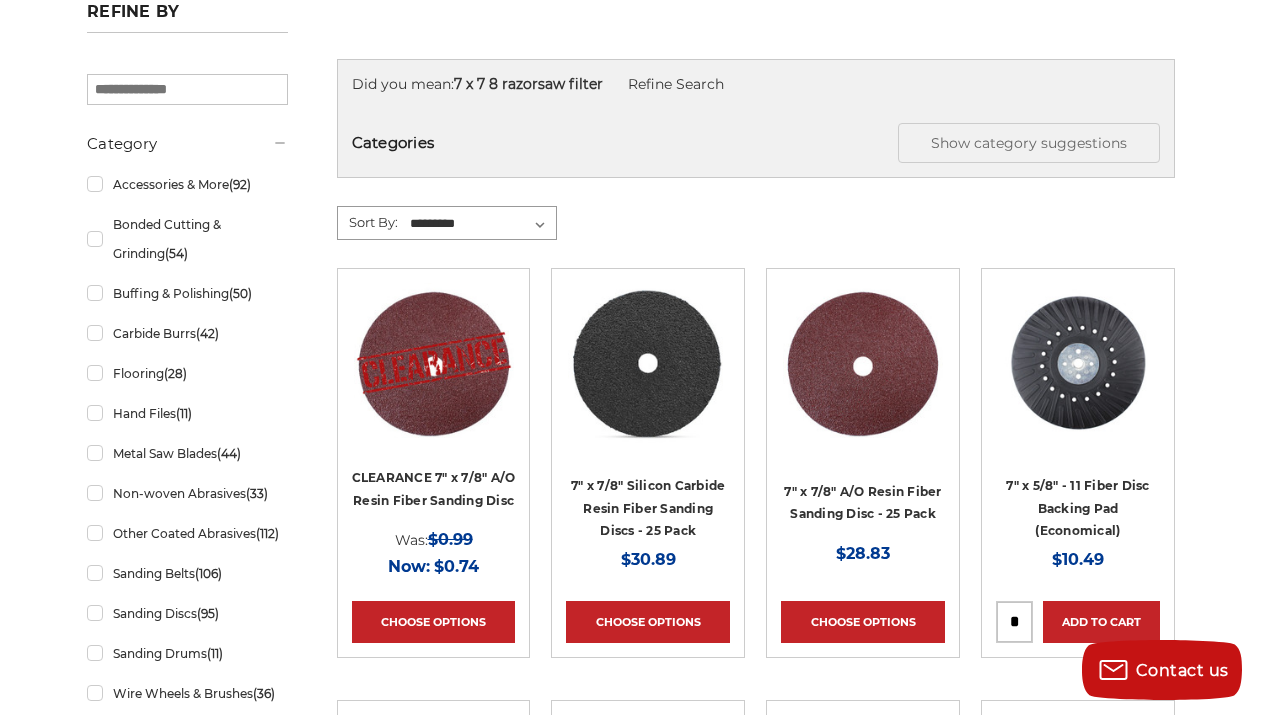 click on "**********" at bounding box center (481, 224) 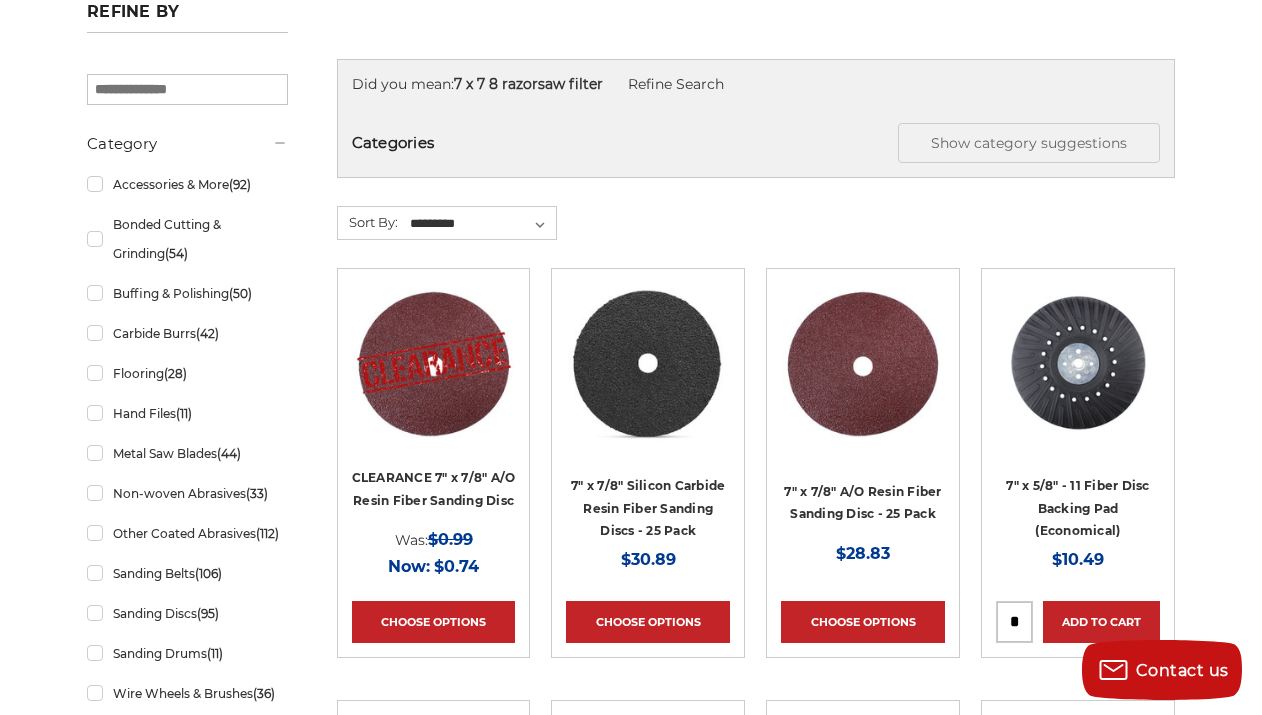 click on "**********" at bounding box center (756, 237) 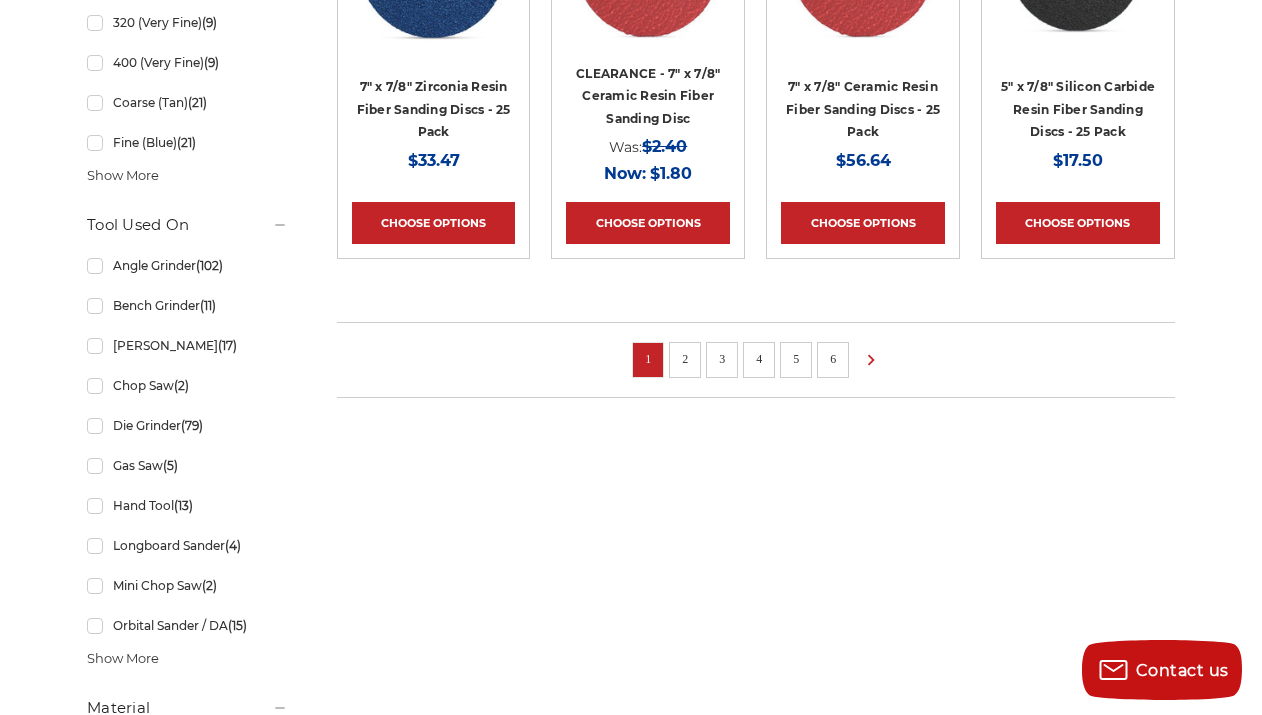 scroll, scrollTop: 1600, scrollLeft: 0, axis: vertical 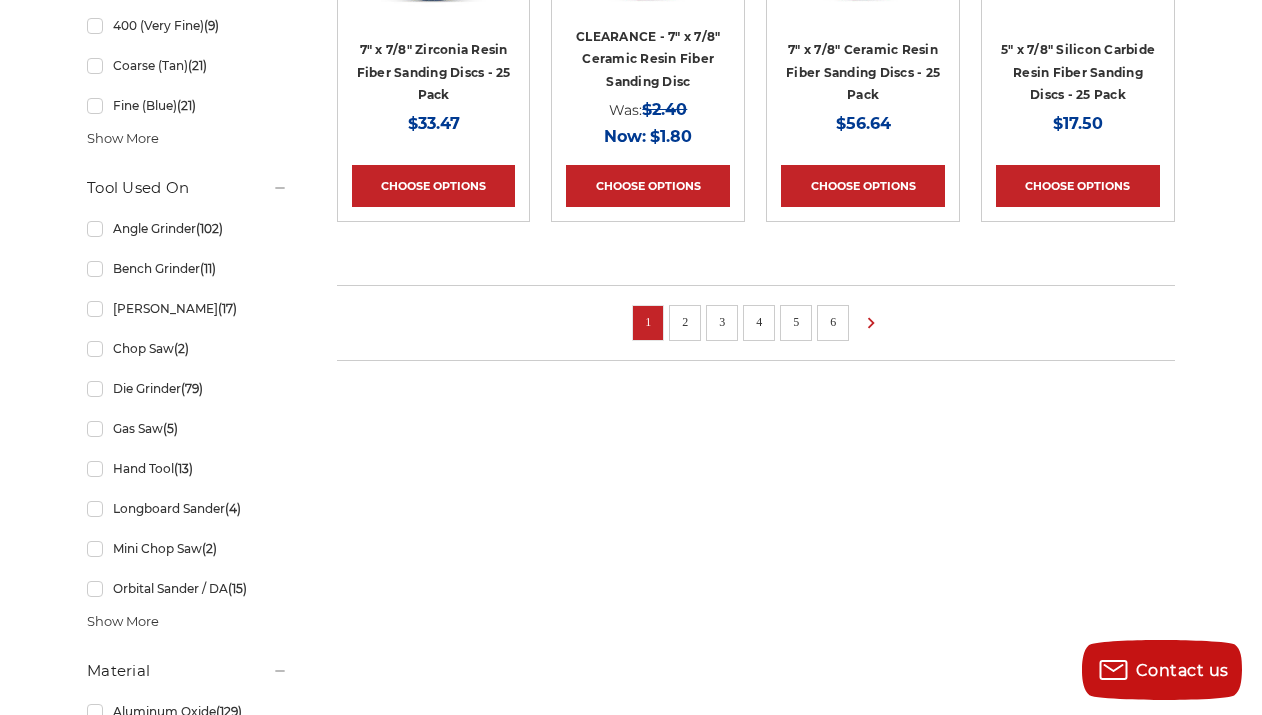 click on "2" at bounding box center [685, 322] 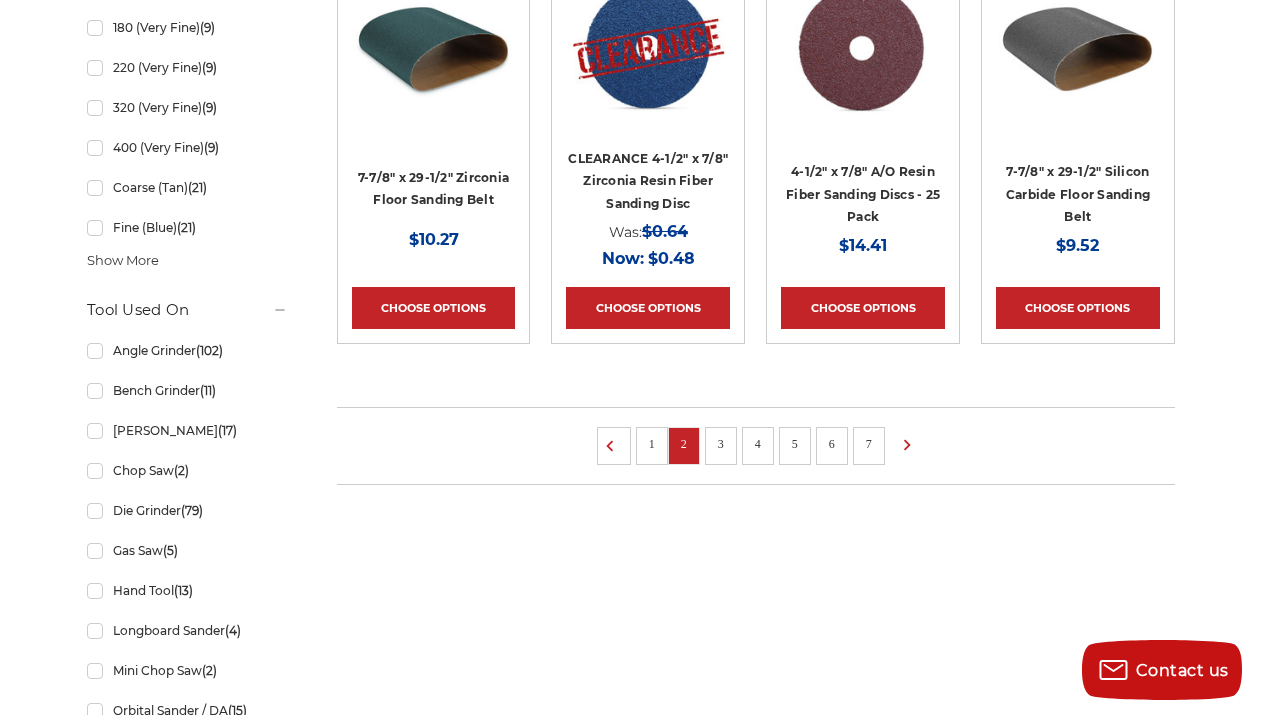 scroll, scrollTop: 1600, scrollLeft: 0, axis: vertical 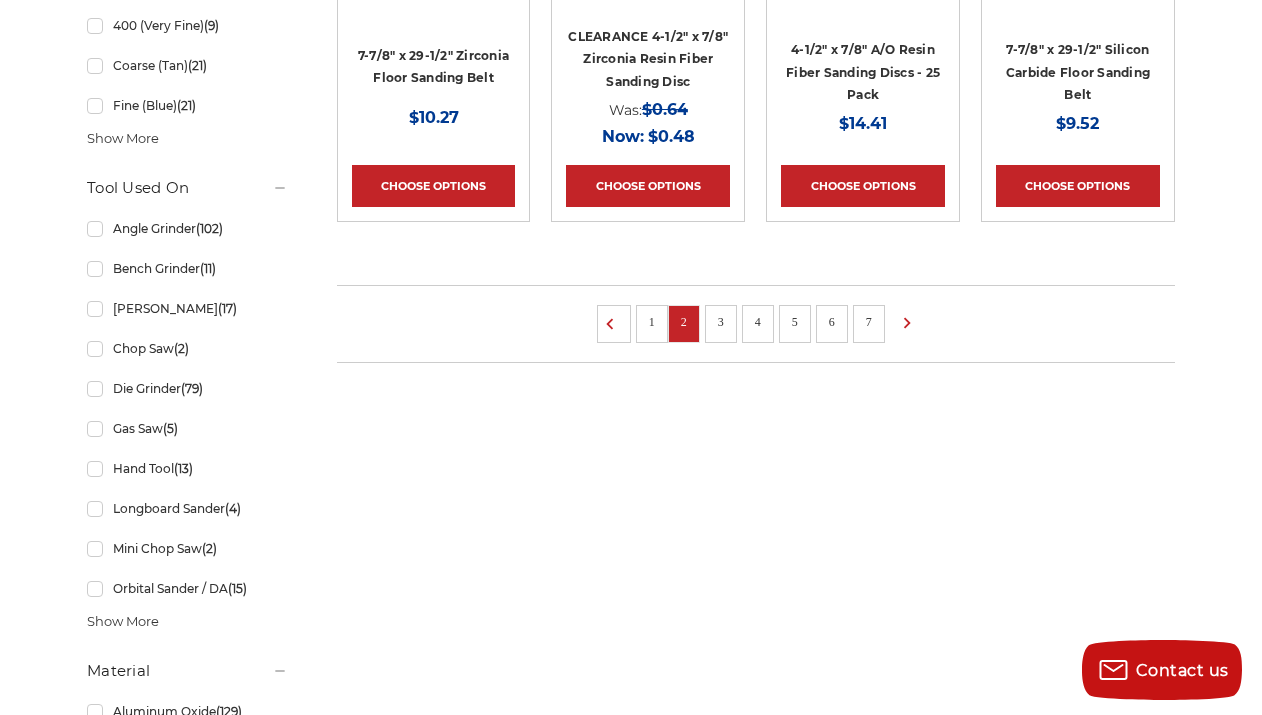 click on "3" at bounding box center [721, 322] 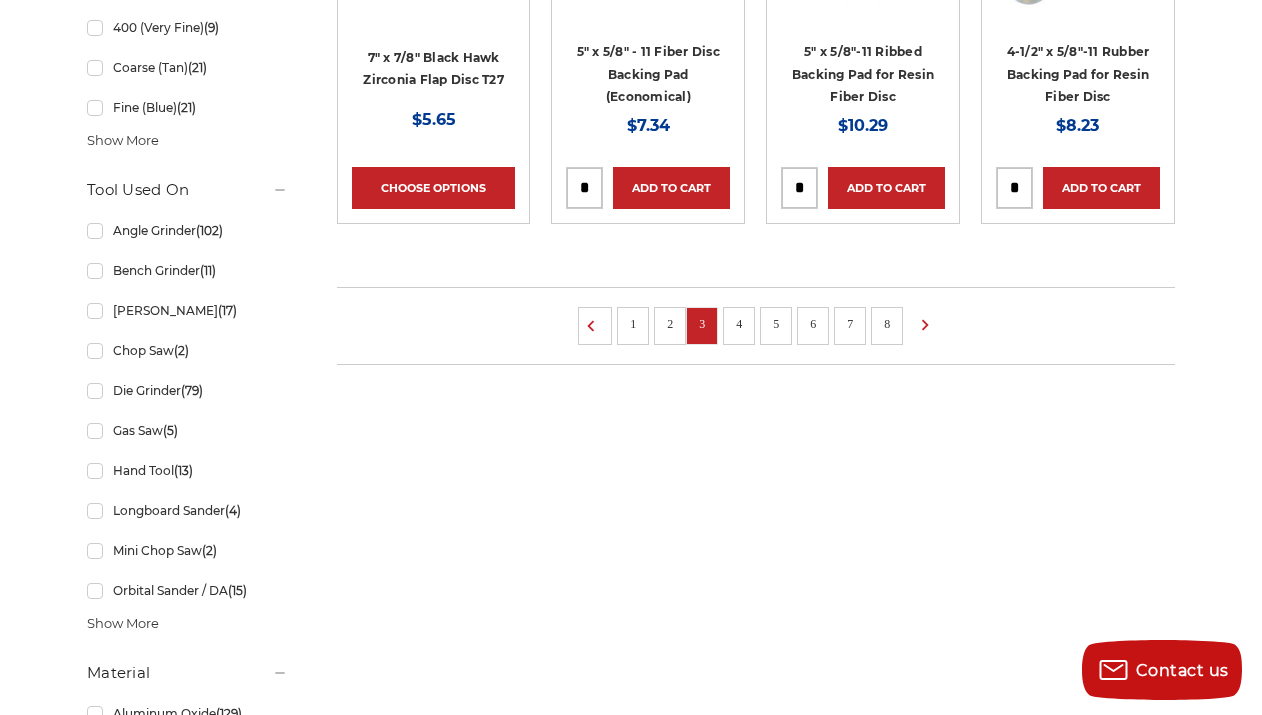 scroll, scrollTop: 1600, scrollLeft: 0, axis: vertical 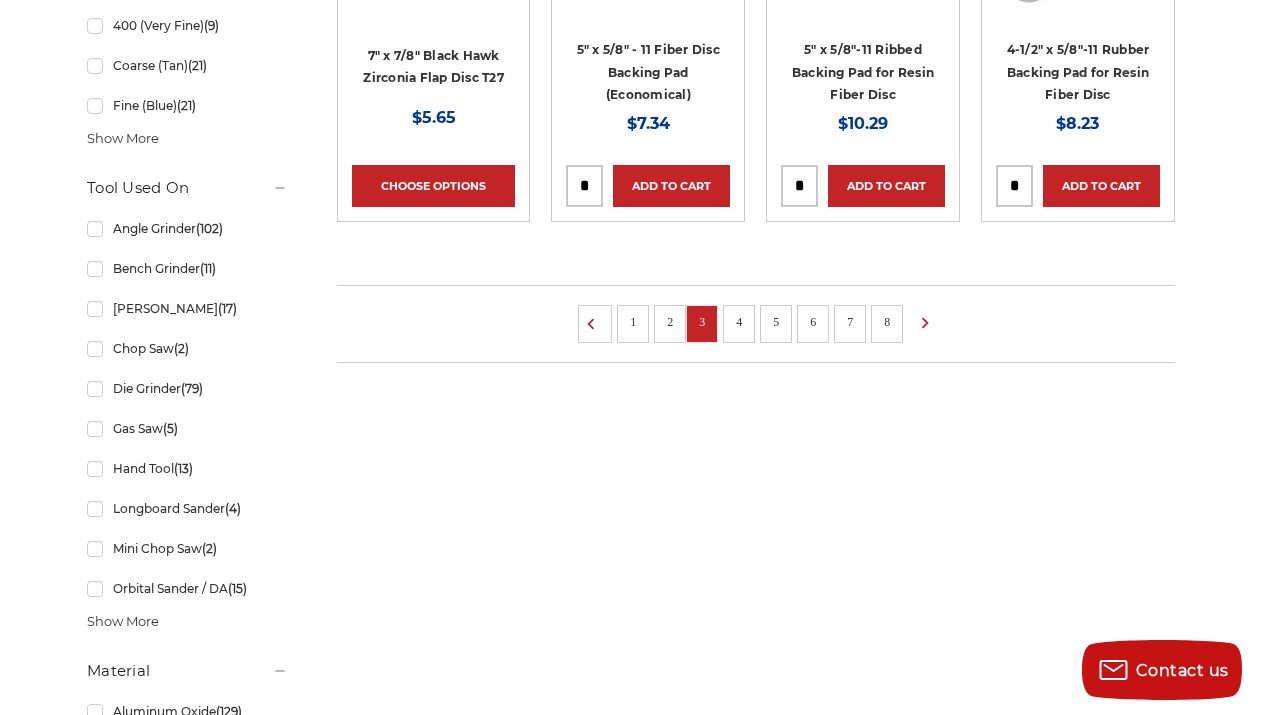 click on "4" at bounding box center [739, 322] 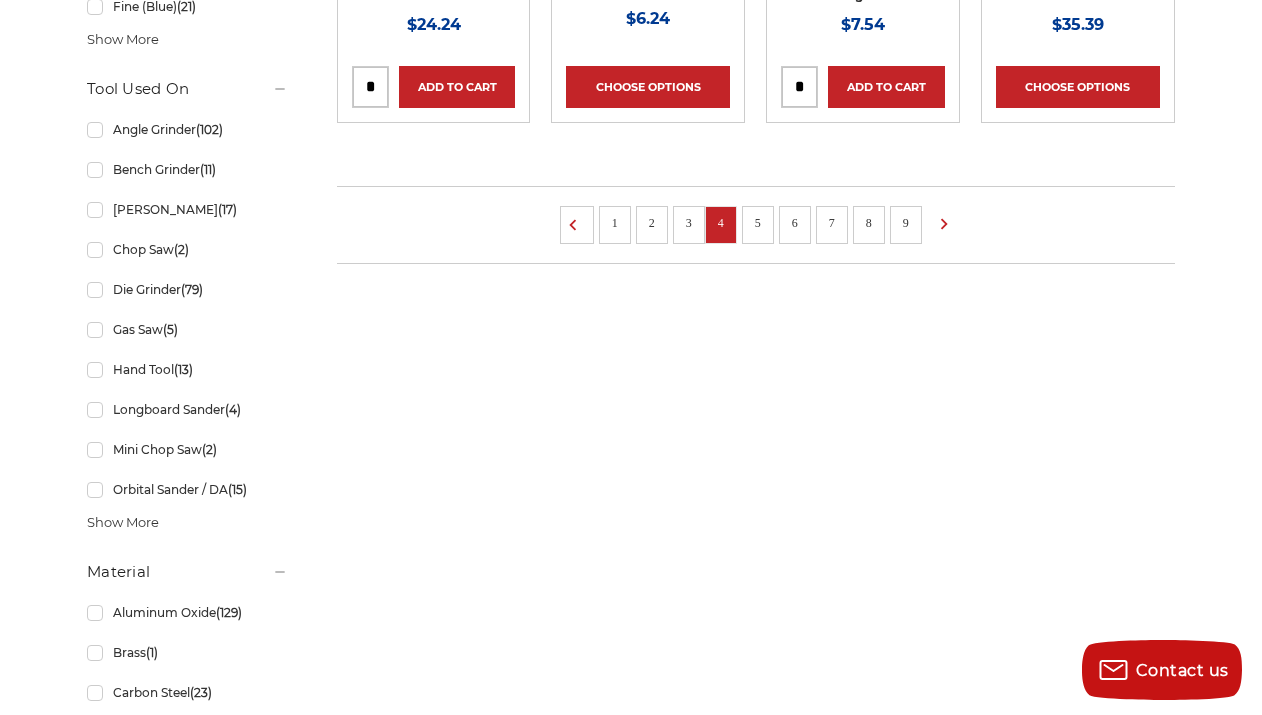 scroll, scrollTop: 1700, scrollLeft: 0, axis: vertical 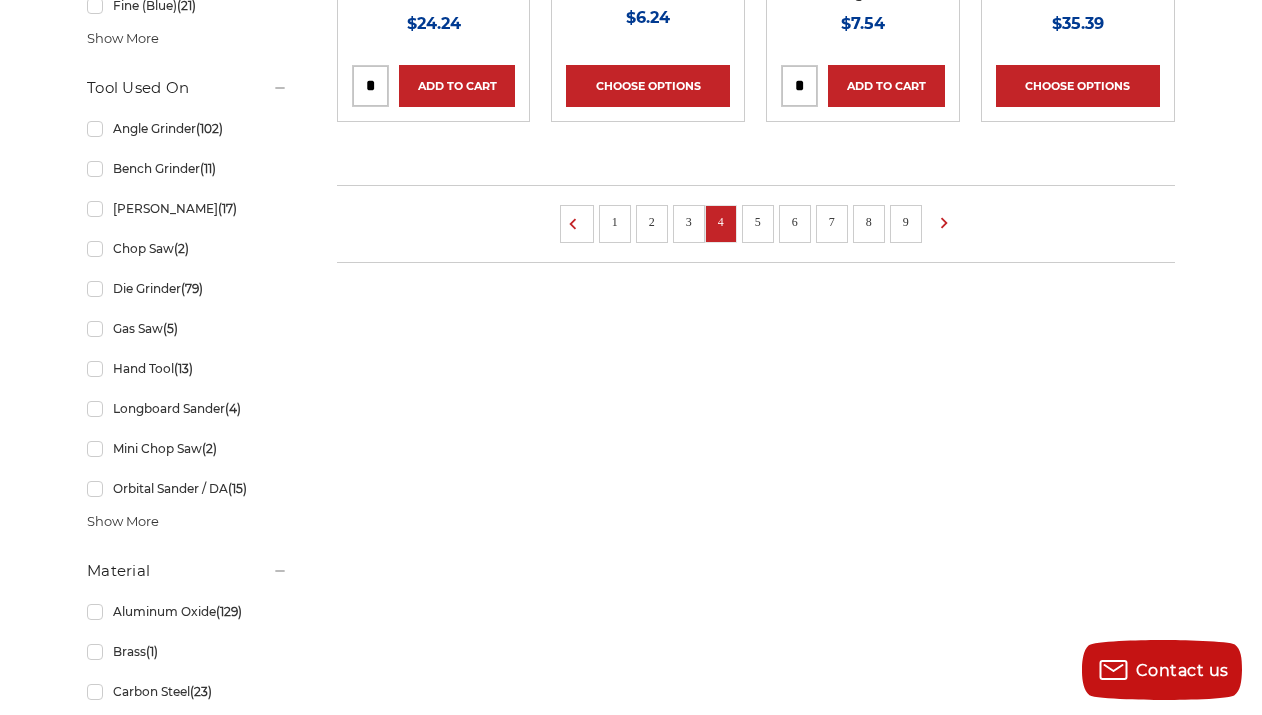 click on "5" at bounding box center [758, 222] 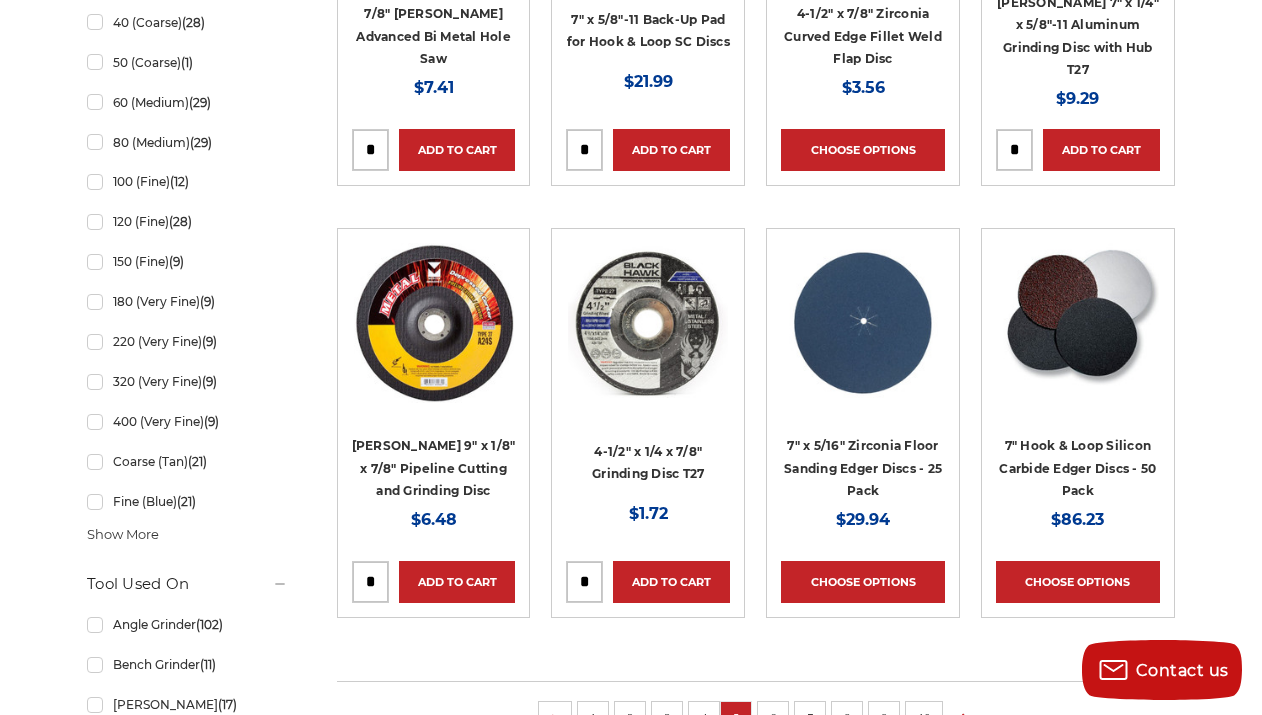 scroll, scrollTop: 1400, scrollLeft: 0, axis: vertical 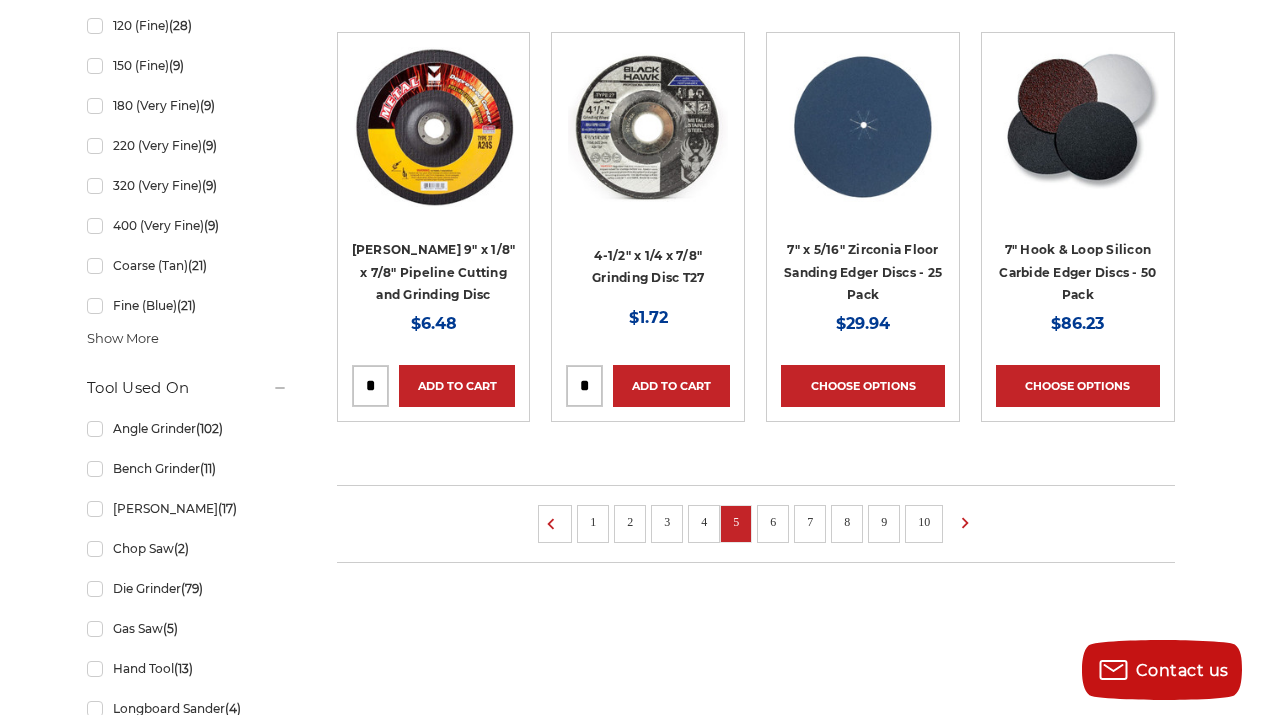 click on "6" at bounding box center (773, 522) 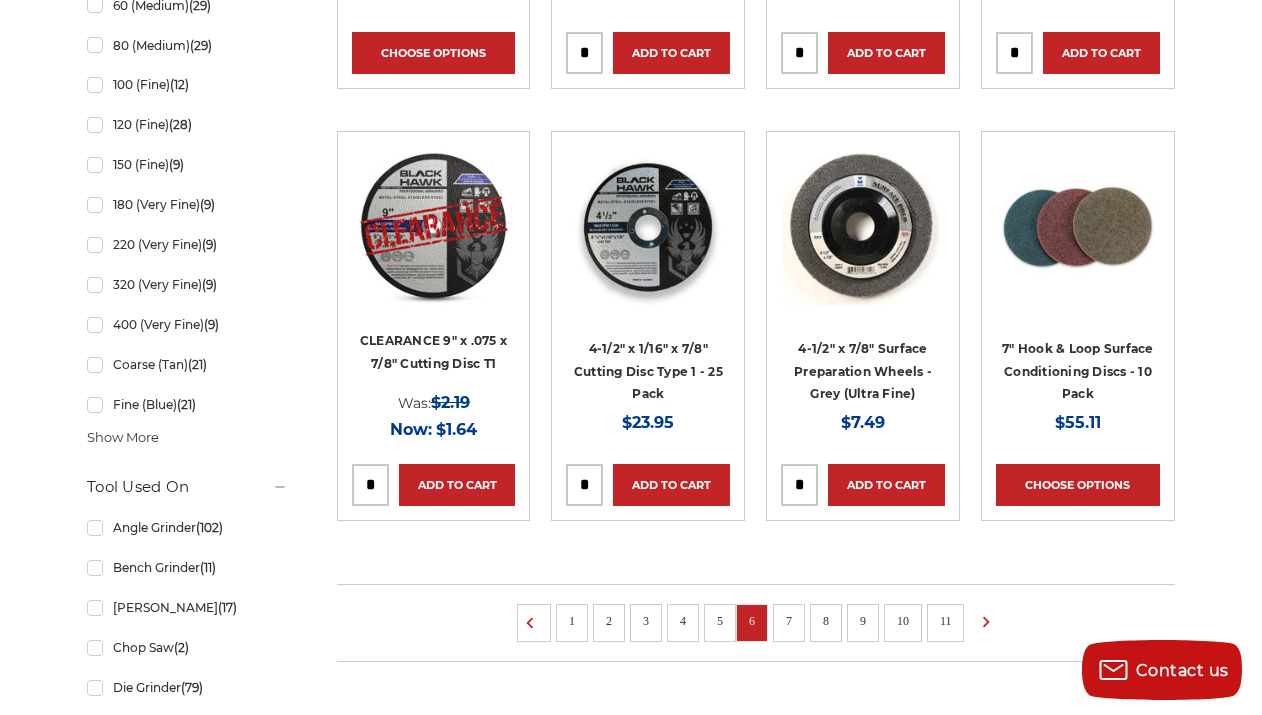scroll, scrollTop: 1400, scrollLeft: 0, axis: vertical 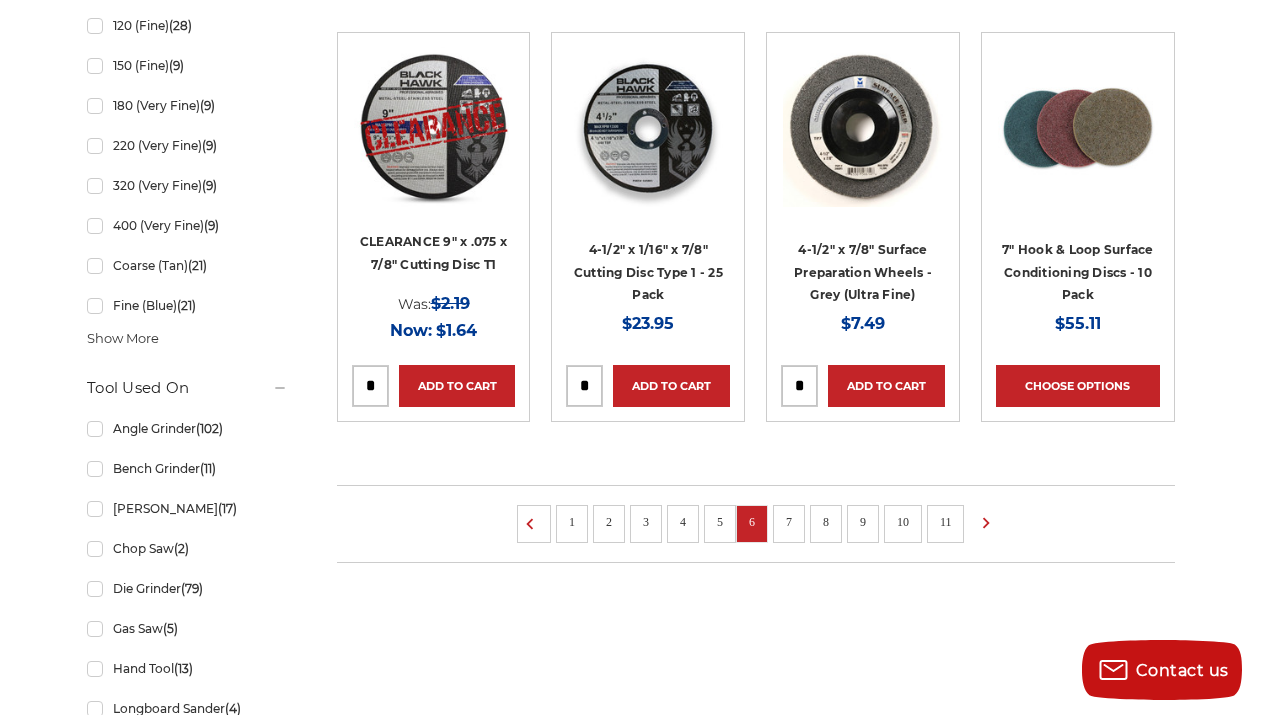 click on "7" at bounding box center [789, 522] 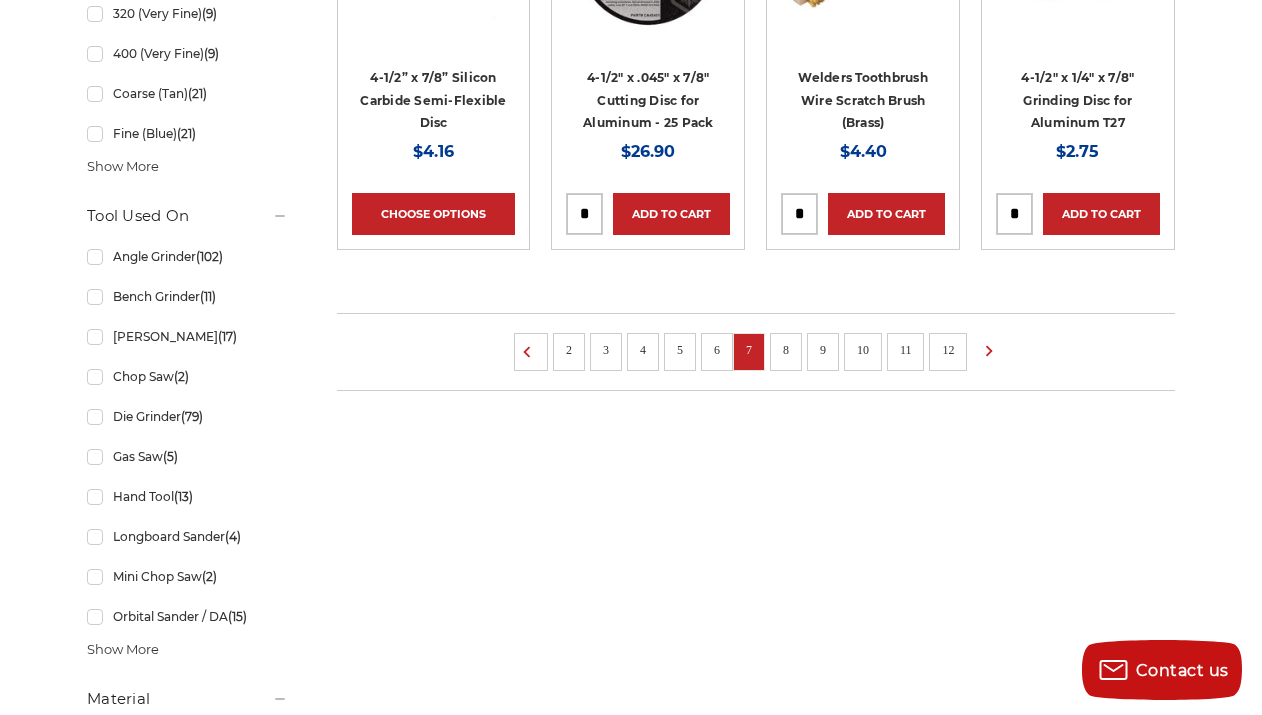 scroll, scrollTop: 1600, scrollLeft: 0, axis: vertical 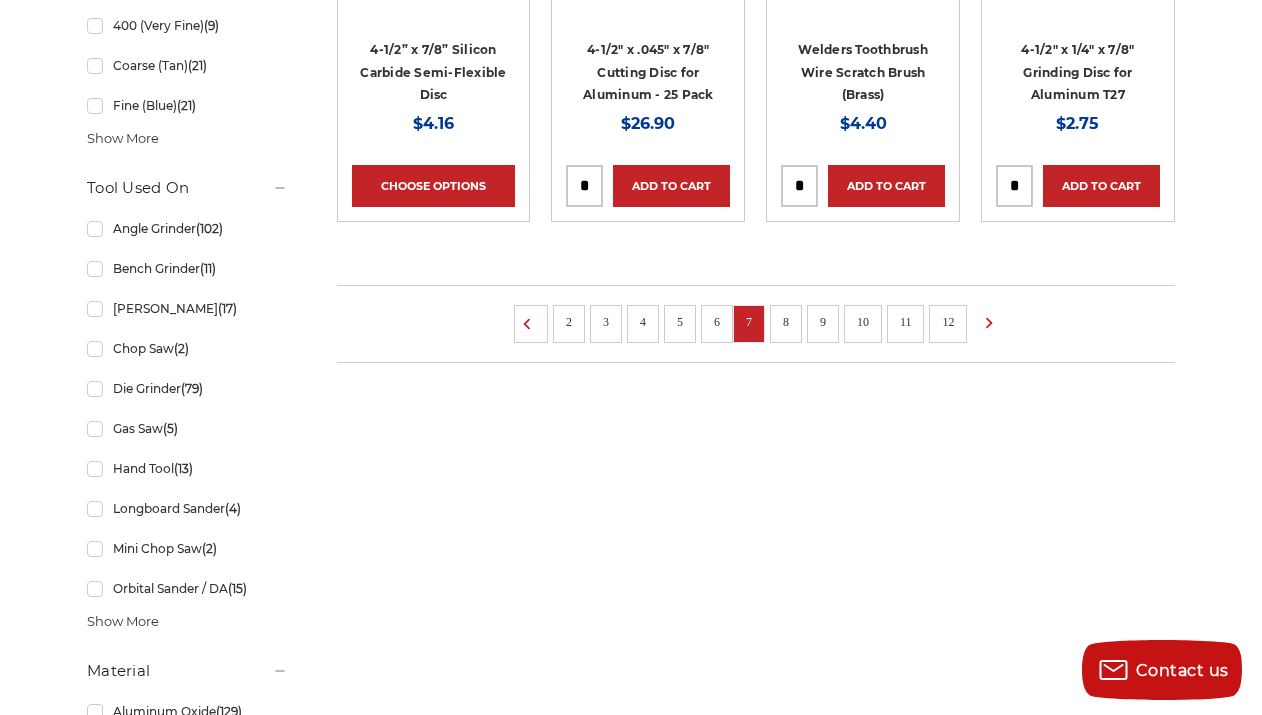 click on "8" at bounding box center (786, 322) 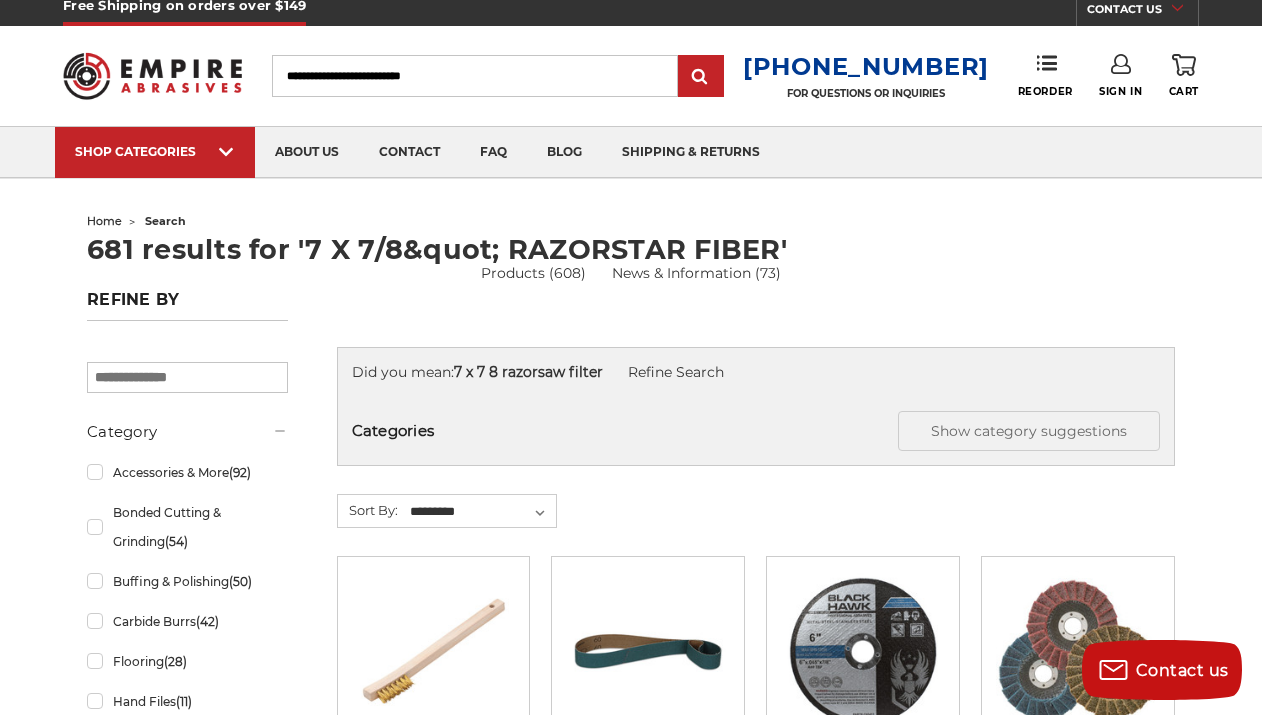 scroll, scrollTop: 0, scrollLeft: 0, axis: both 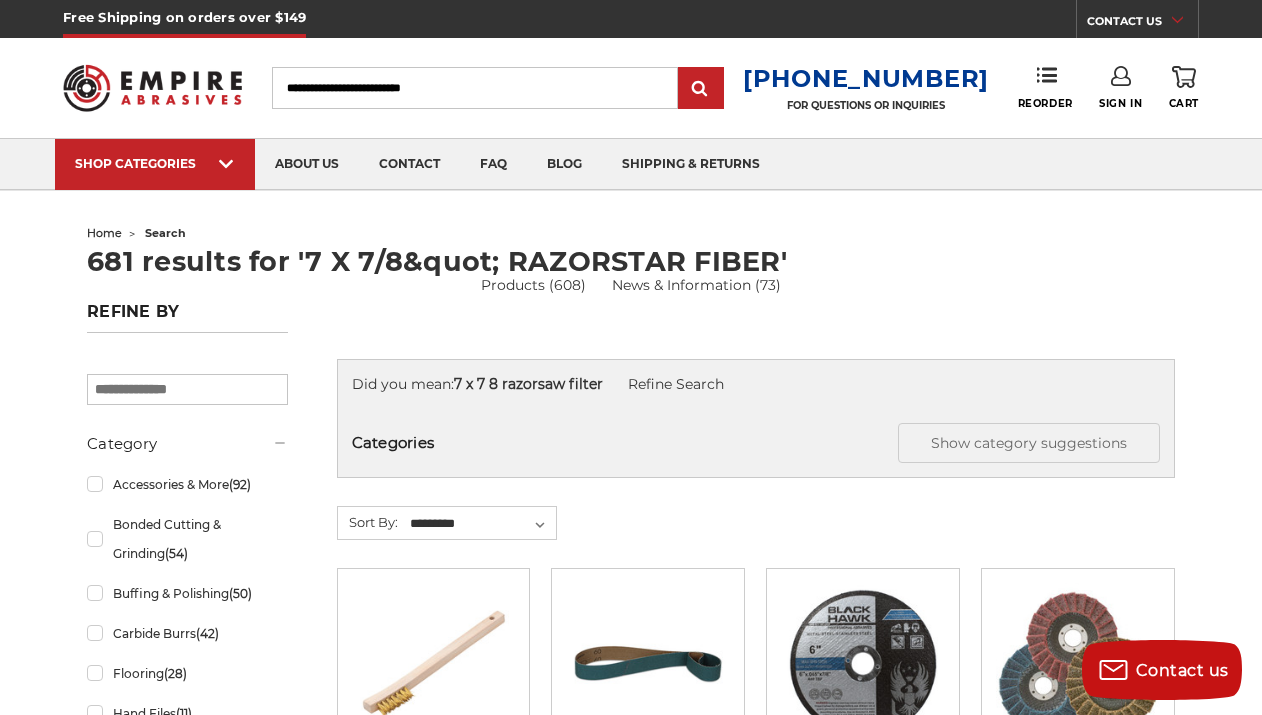 click on "Search" at bounding box center [475, 88] 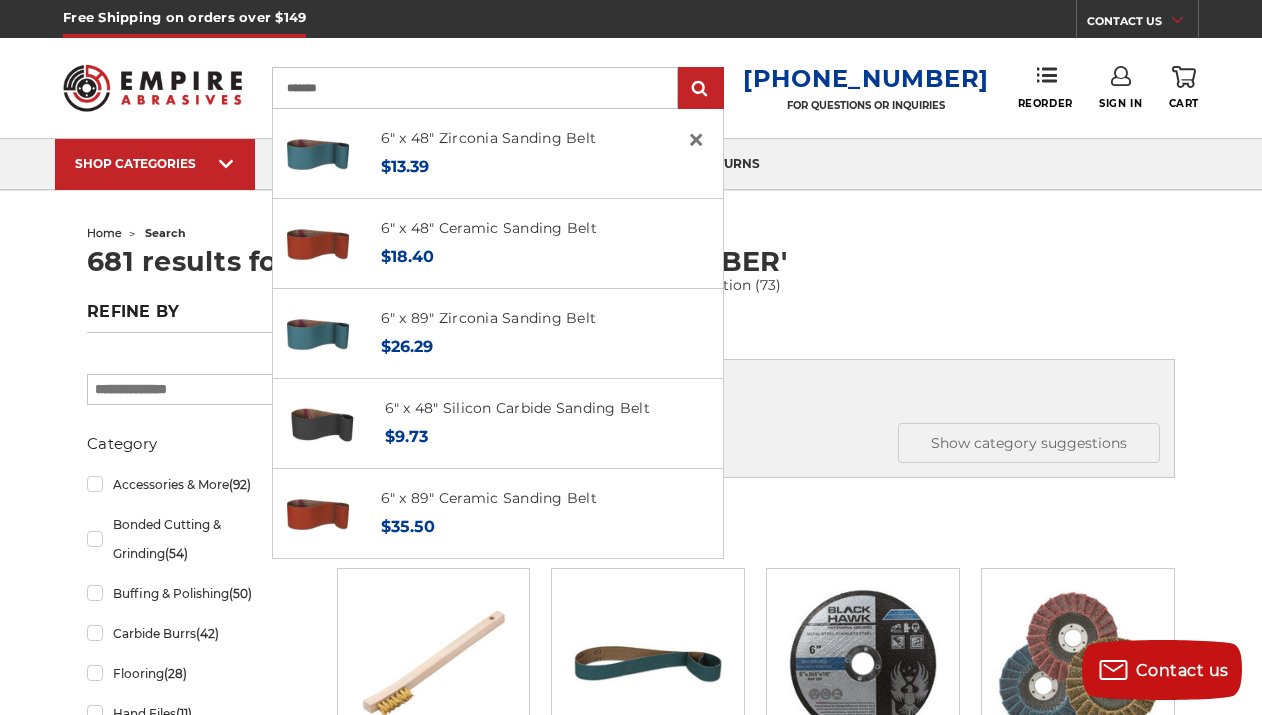 type on "*******" 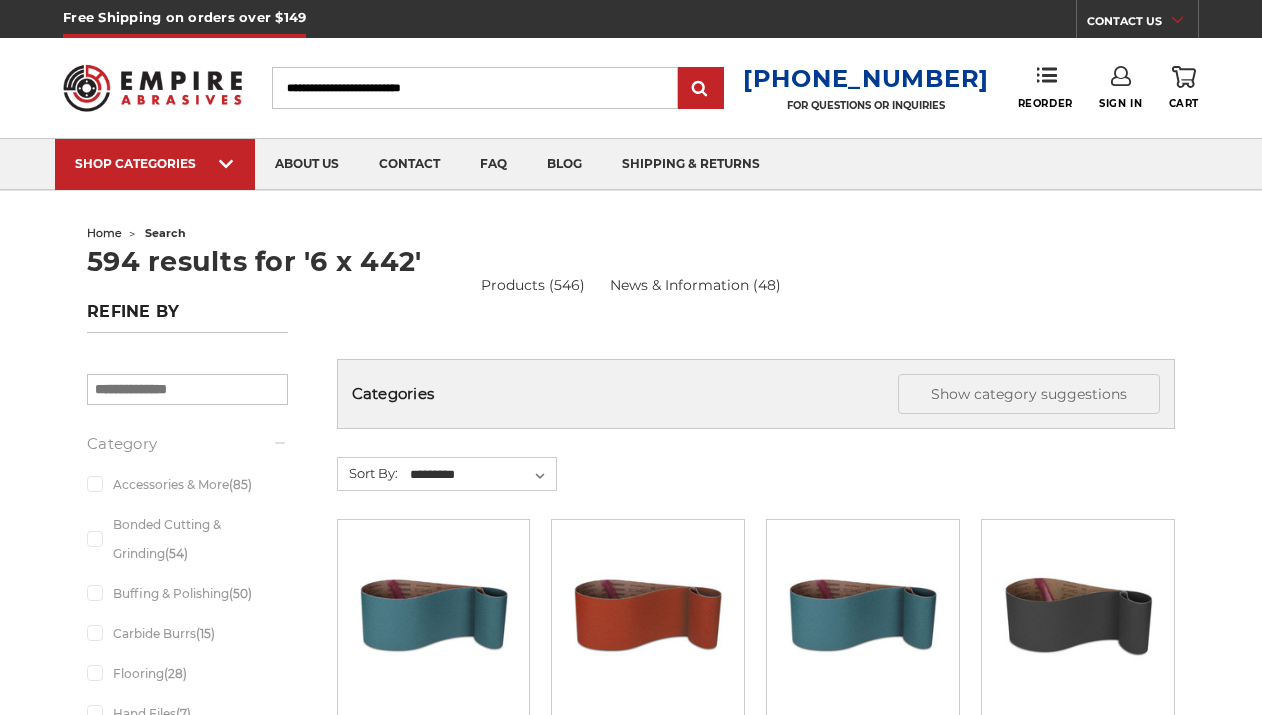 scroll, scrollTop: 0, scrollLeft: 0, axis: both 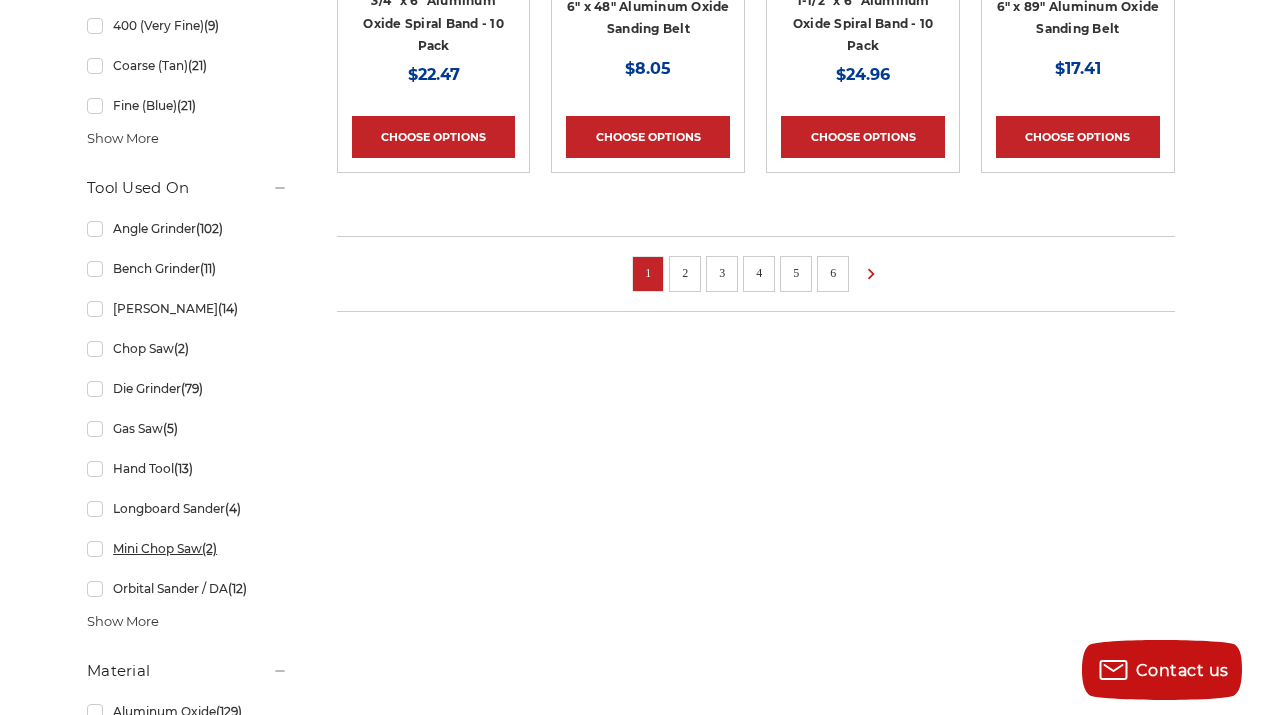 click on "Mini Chop Saw
(2)" at bounding box center (187, 548) 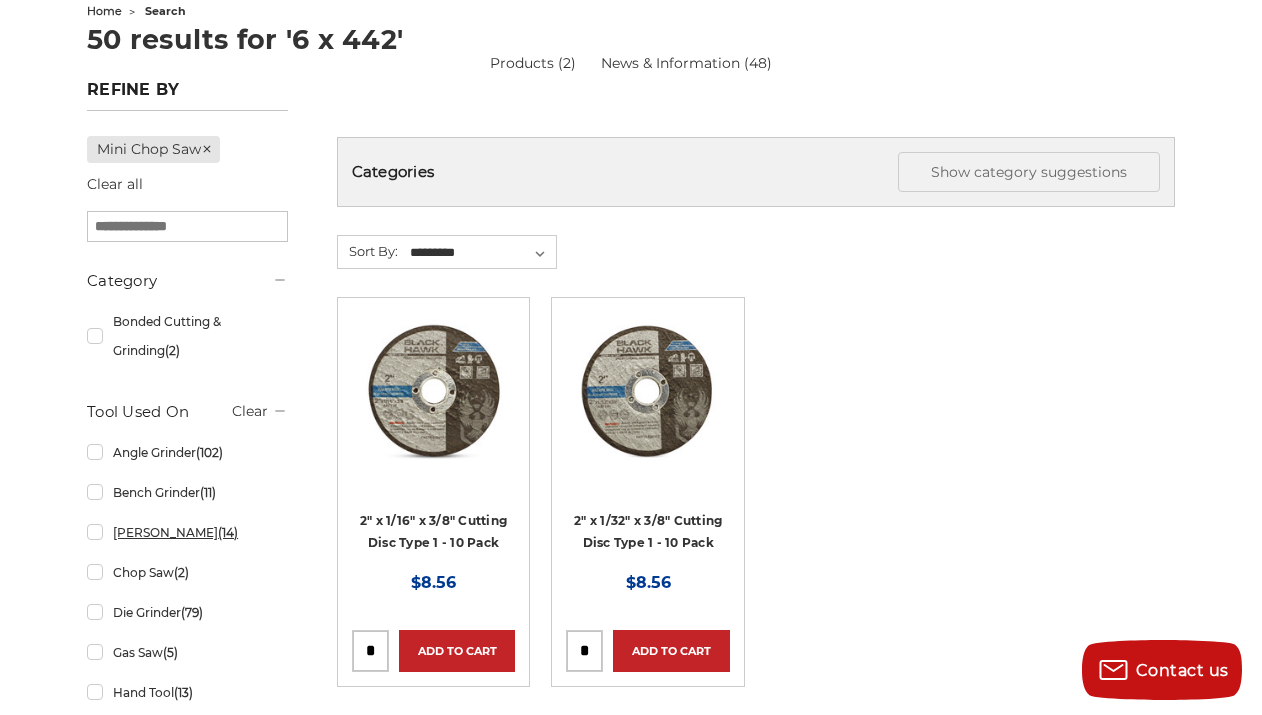 scroll, scrollTop: 100, scrollLeft: 0, axis: vertical 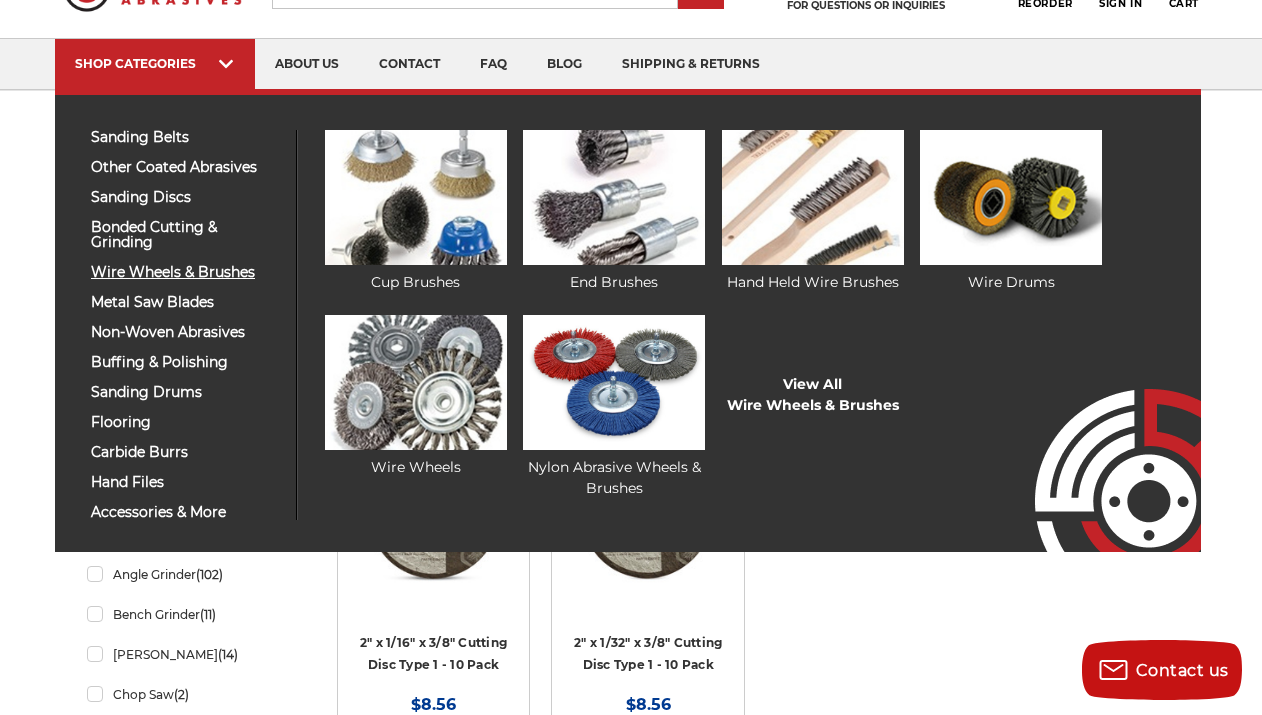 click on "wire wheels & brushes" at bounding box center (186, 272) 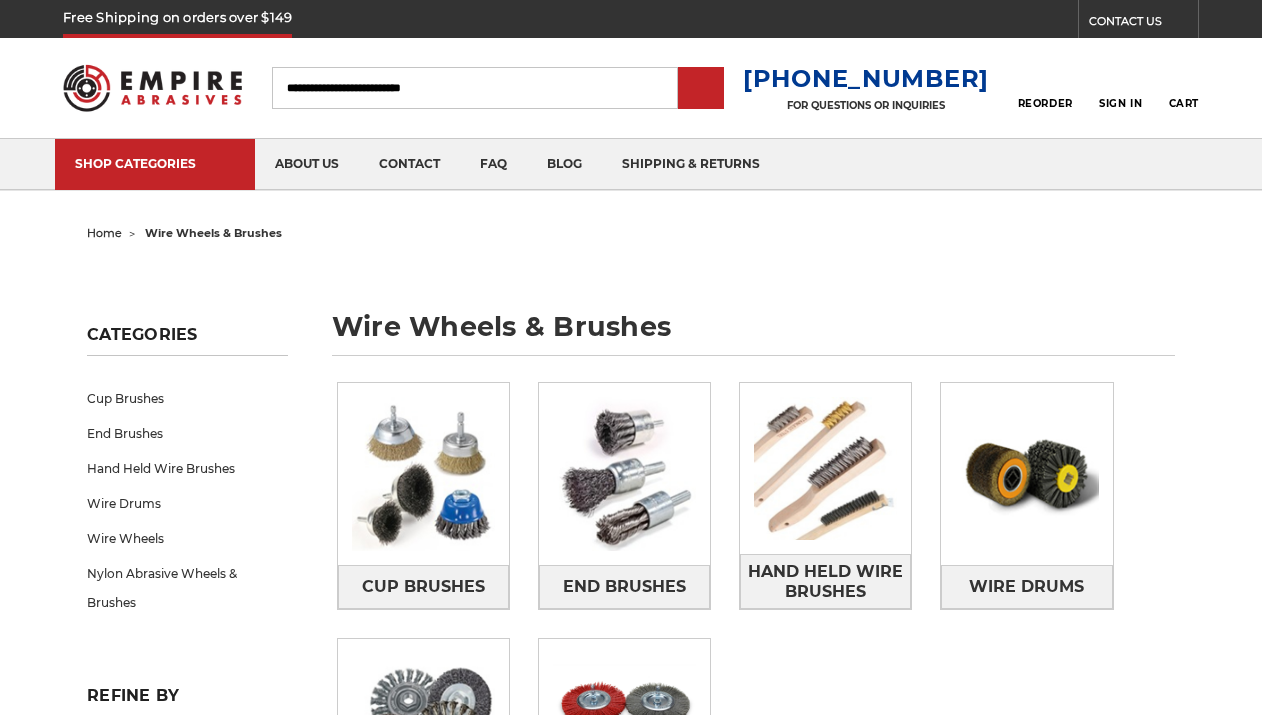 scroll, scrollTop: 0, scrollLeft: 0, axis: both 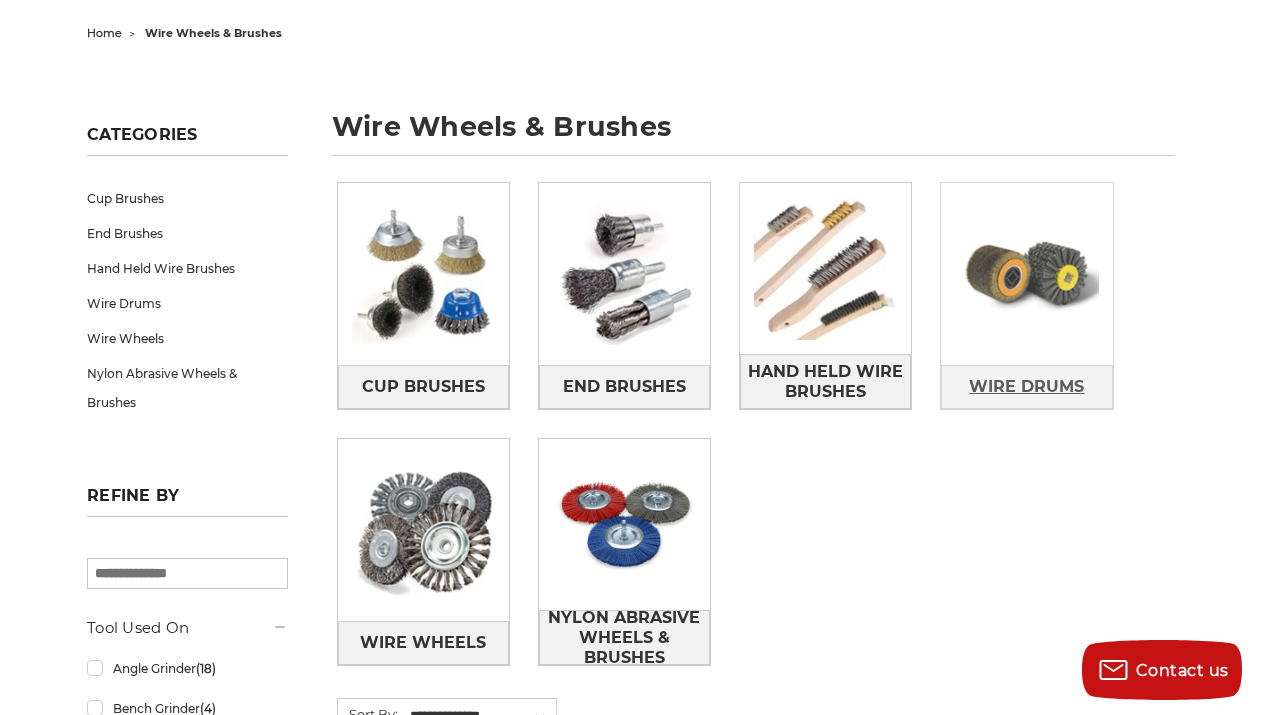 click on "Wire Drums" at bounding box center [1026, 387] 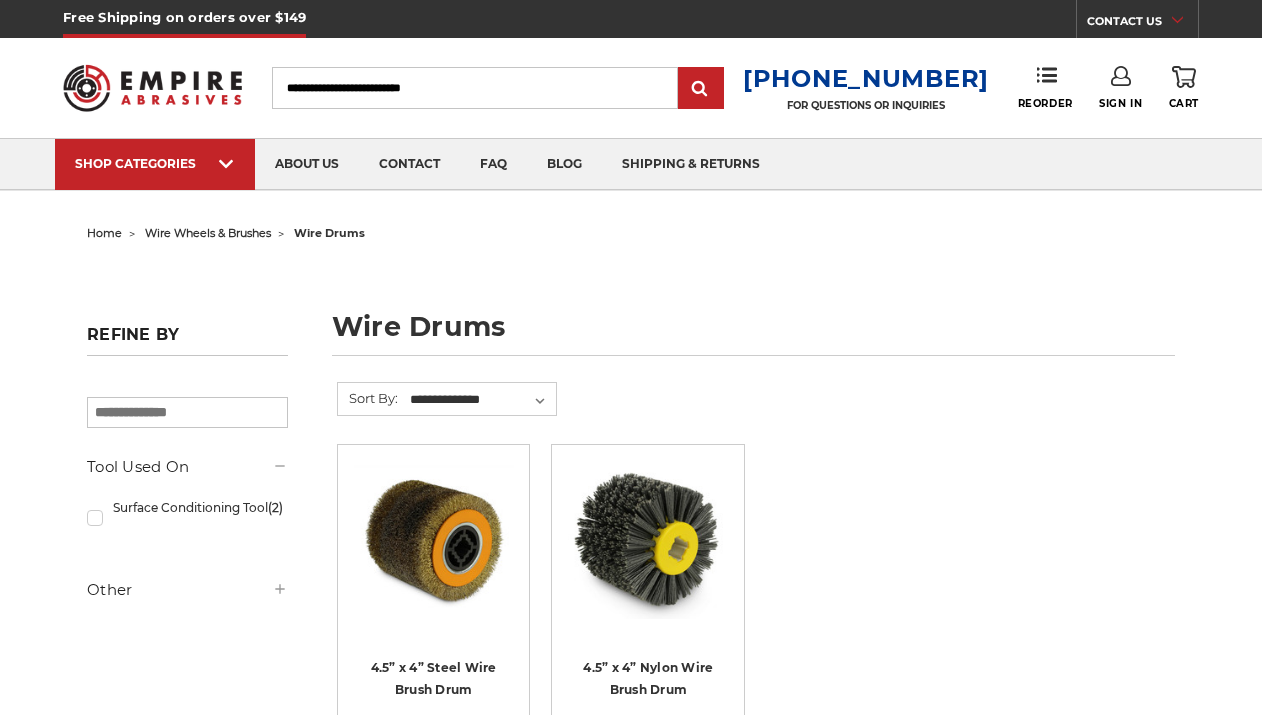 scroll, scrollTop: 0, scrollLeft: 0, axis: both 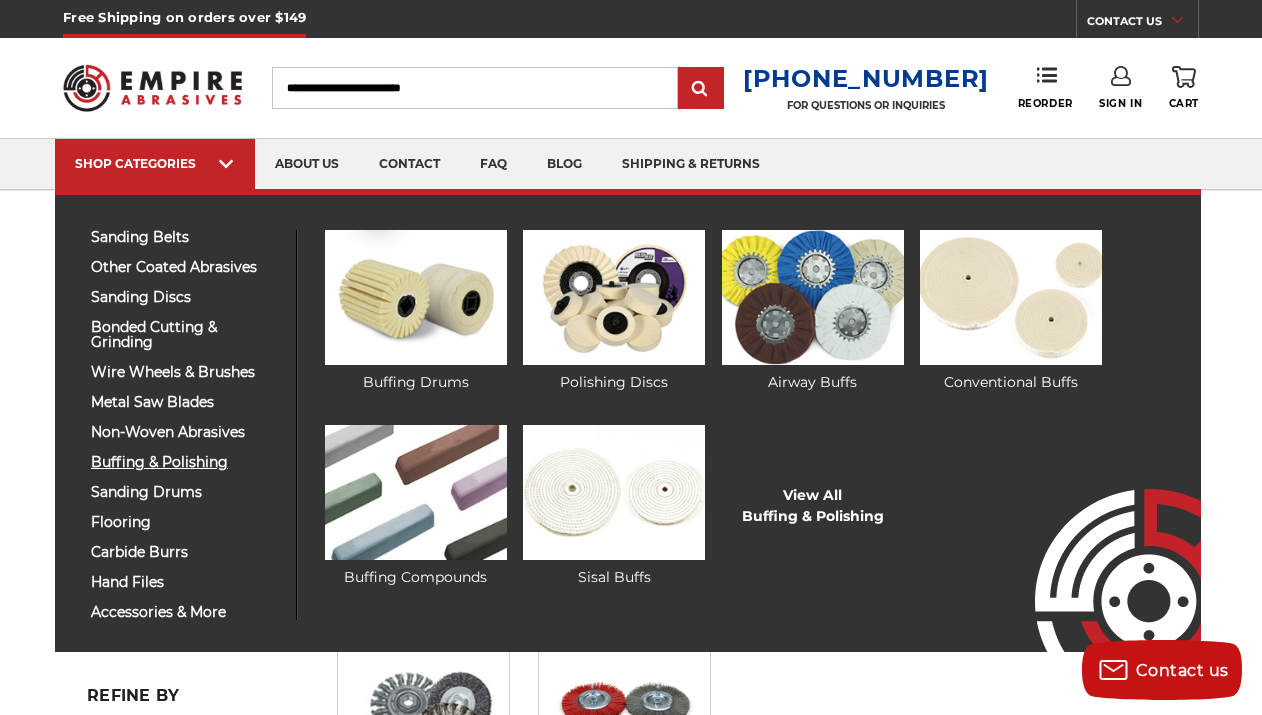 click on "buffing & polishing" at bounding box center (186, 462) 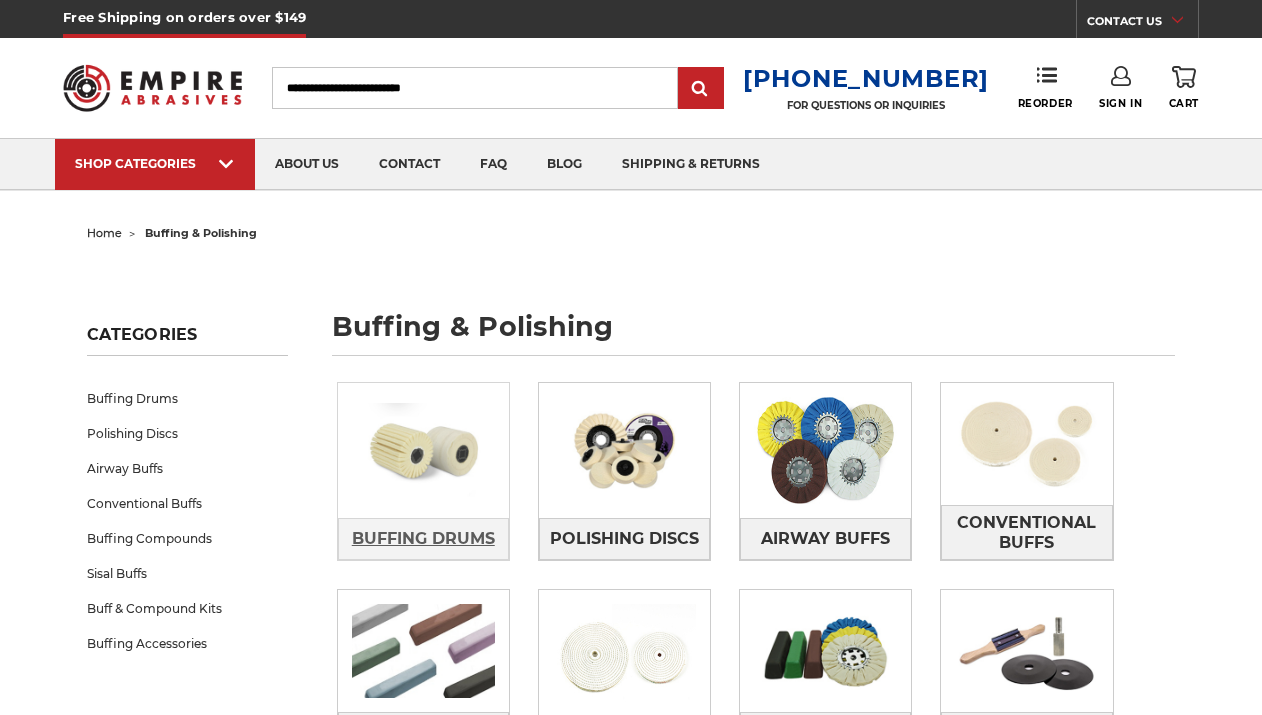 scroll, scrollTop: 0, scrollLeft: 0, axis: both 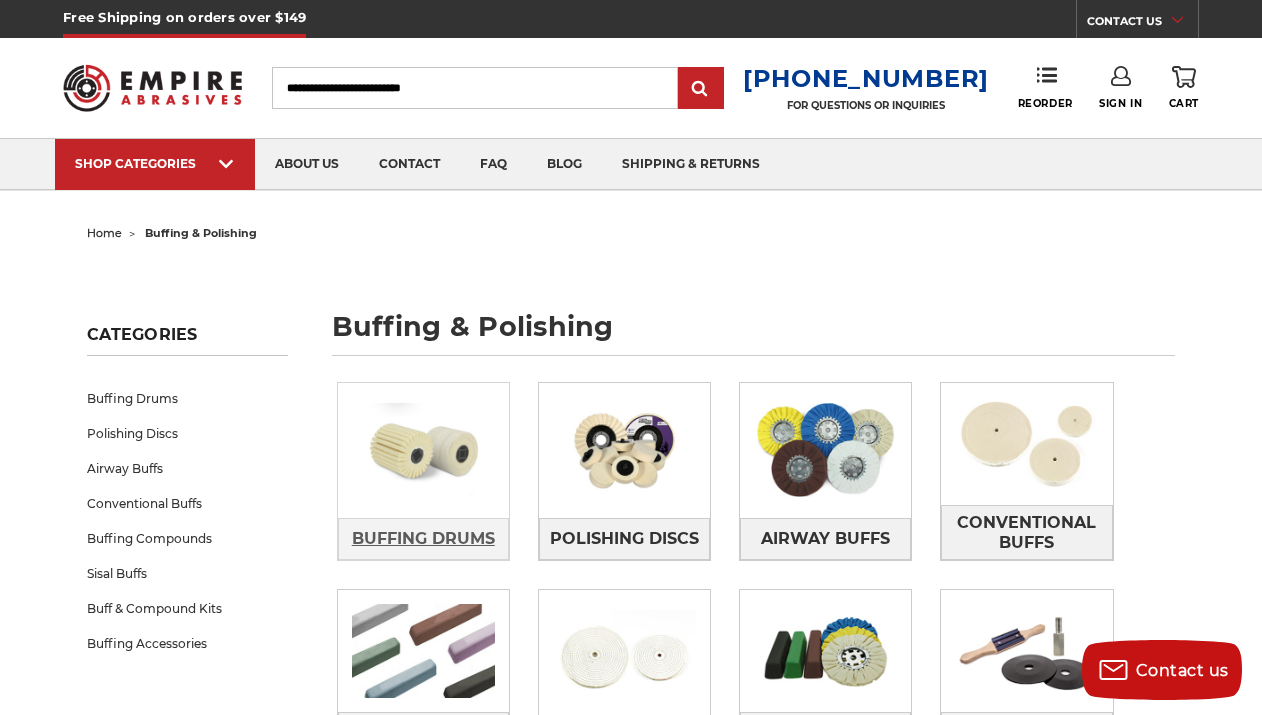 click on "Buffing Drums" at bounding box center (423, 539) 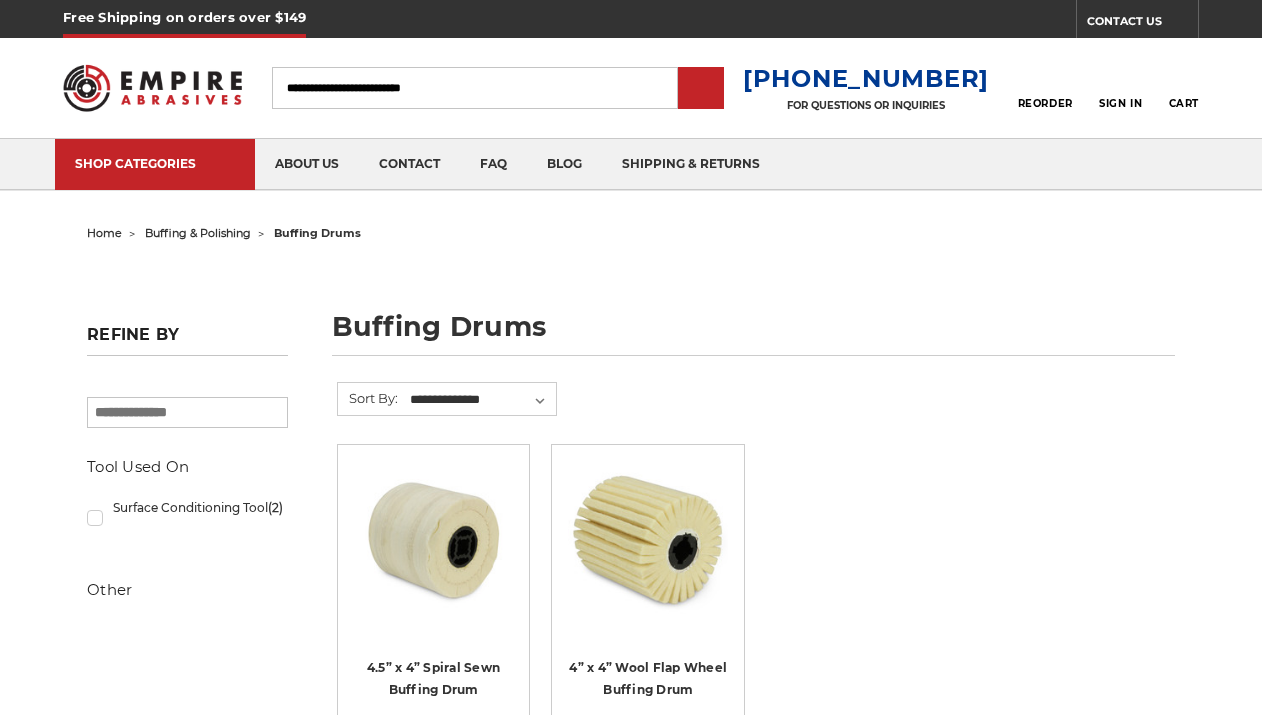 scroll, scrollTop: 0, scrollLeft: 0, axis: both 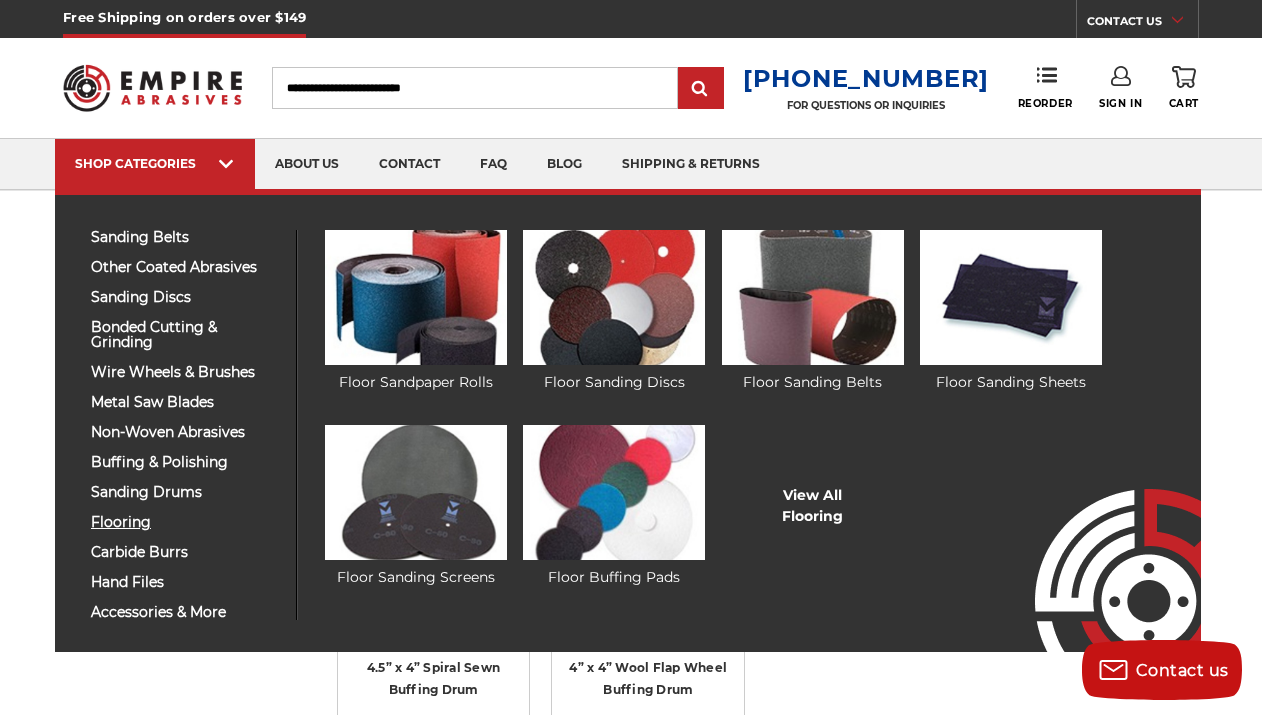click on "flooring" at bounding box center [186, 522] 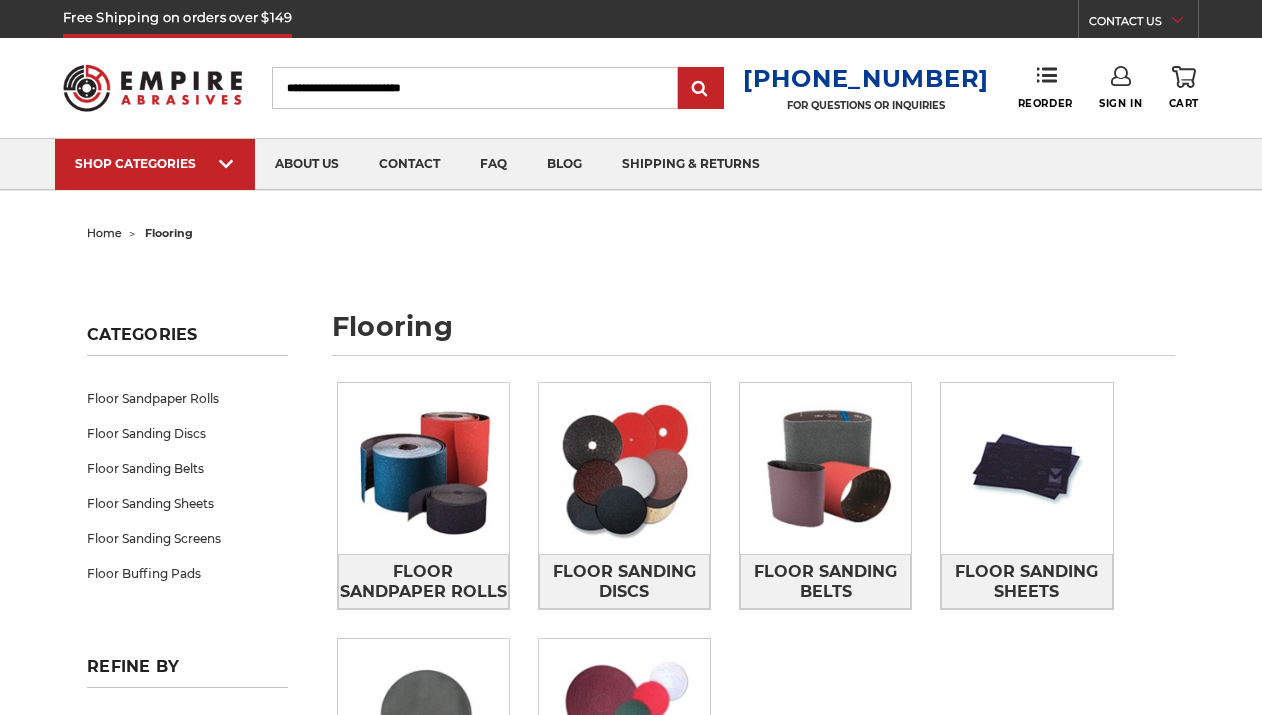 scroll, scrollTop: 0, scrollLeft: 0, axis: both 